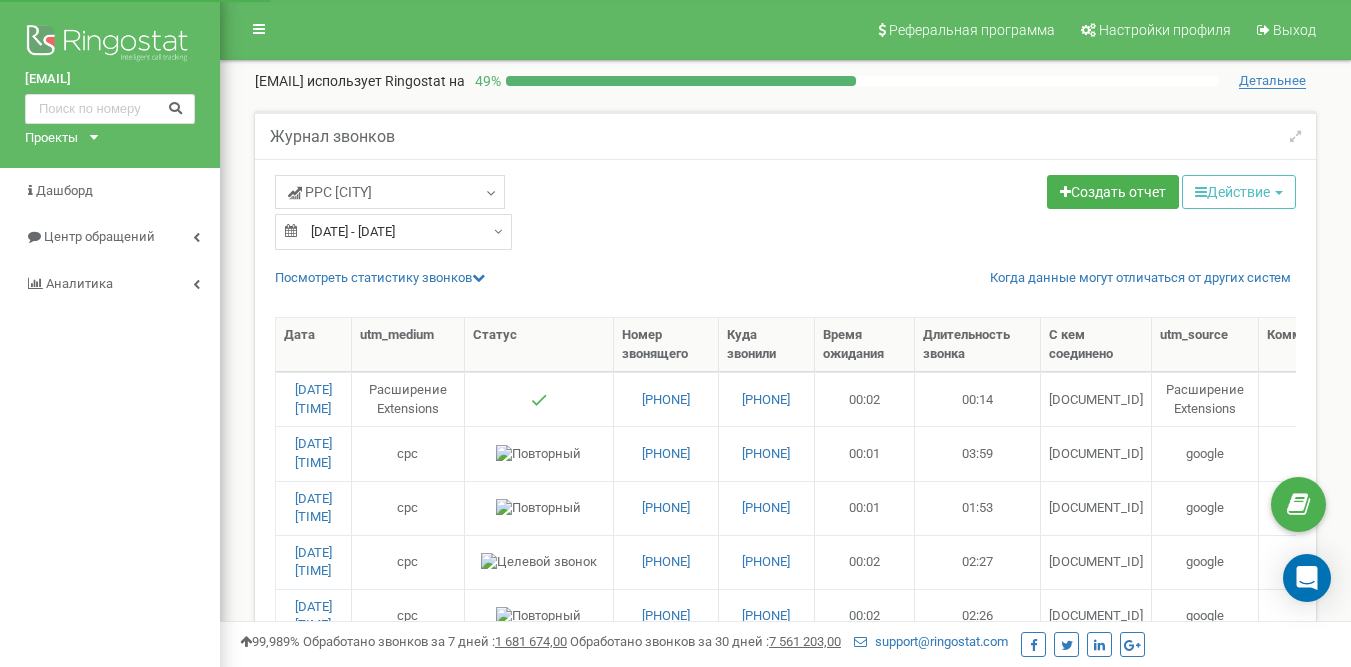 select on "50" 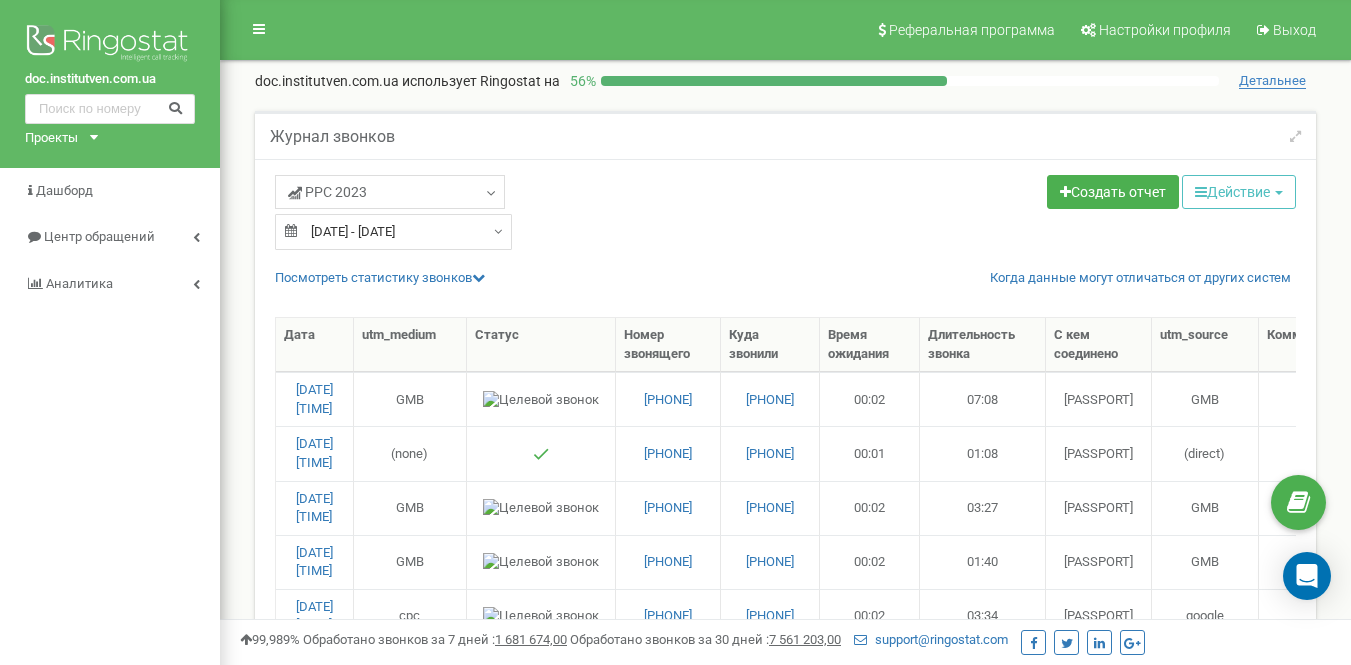 select on "50" 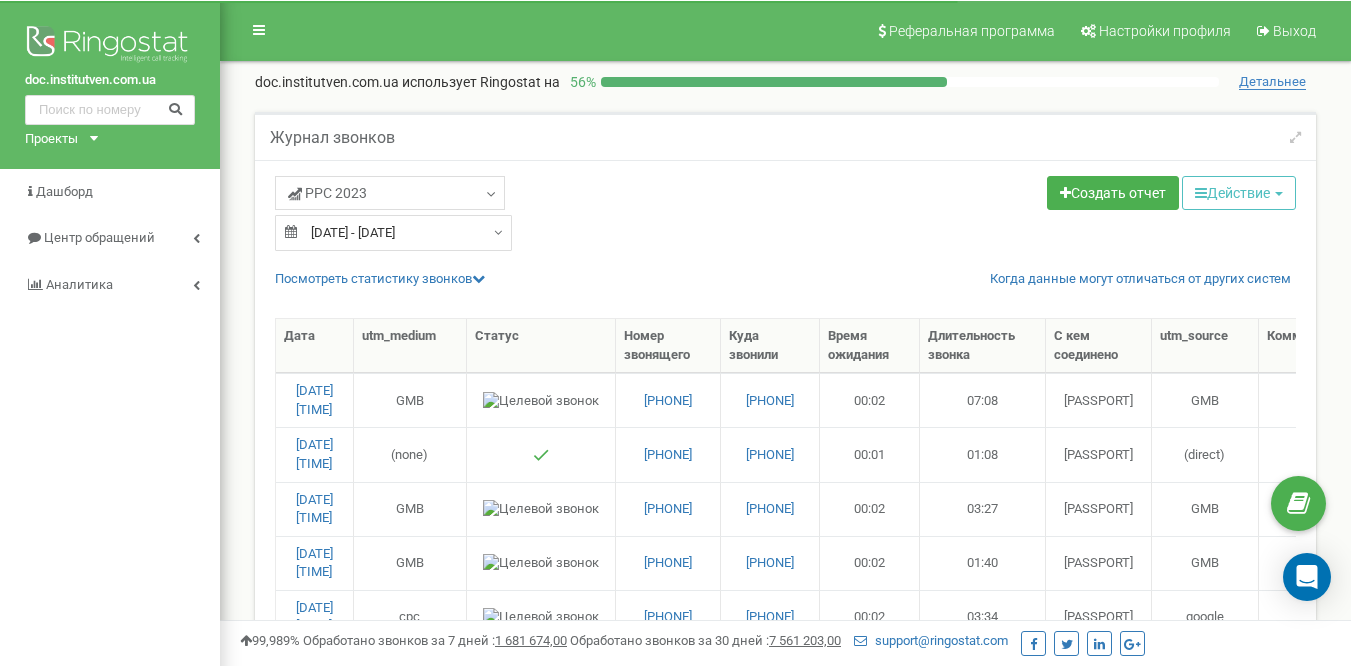 scroll, scrollTop: 0, scrollLeft: 0, axis: both 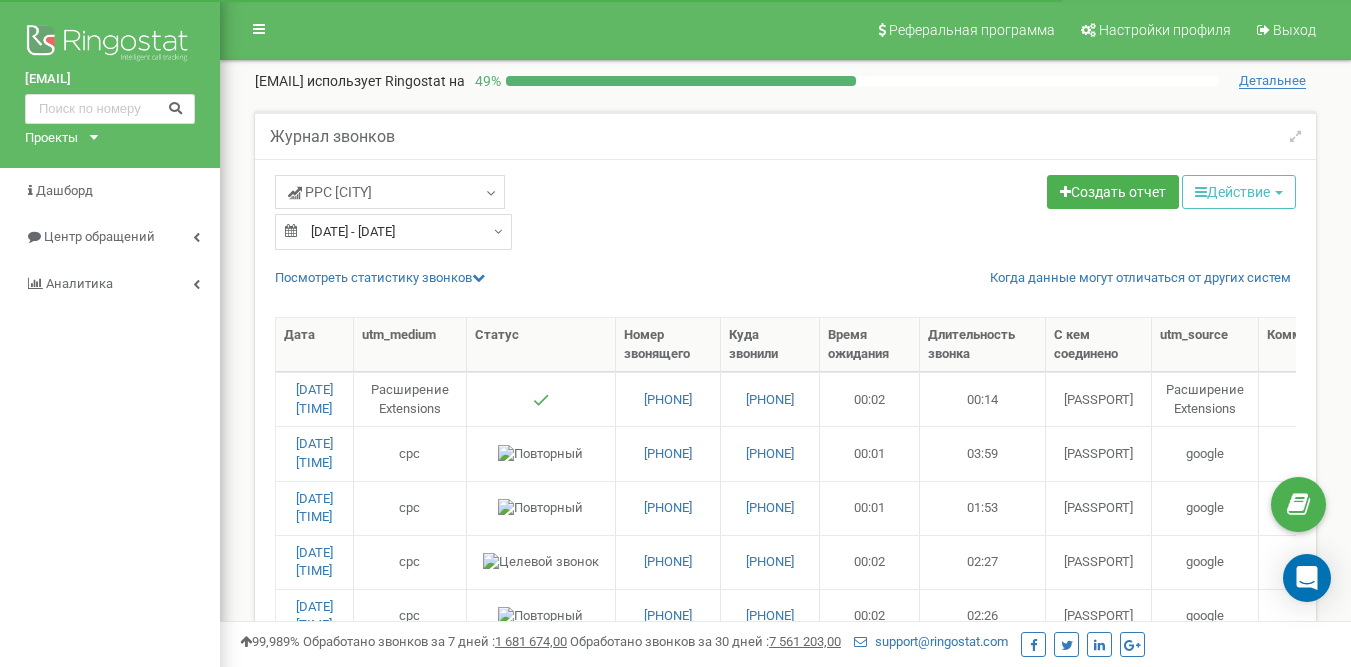 select on "50" 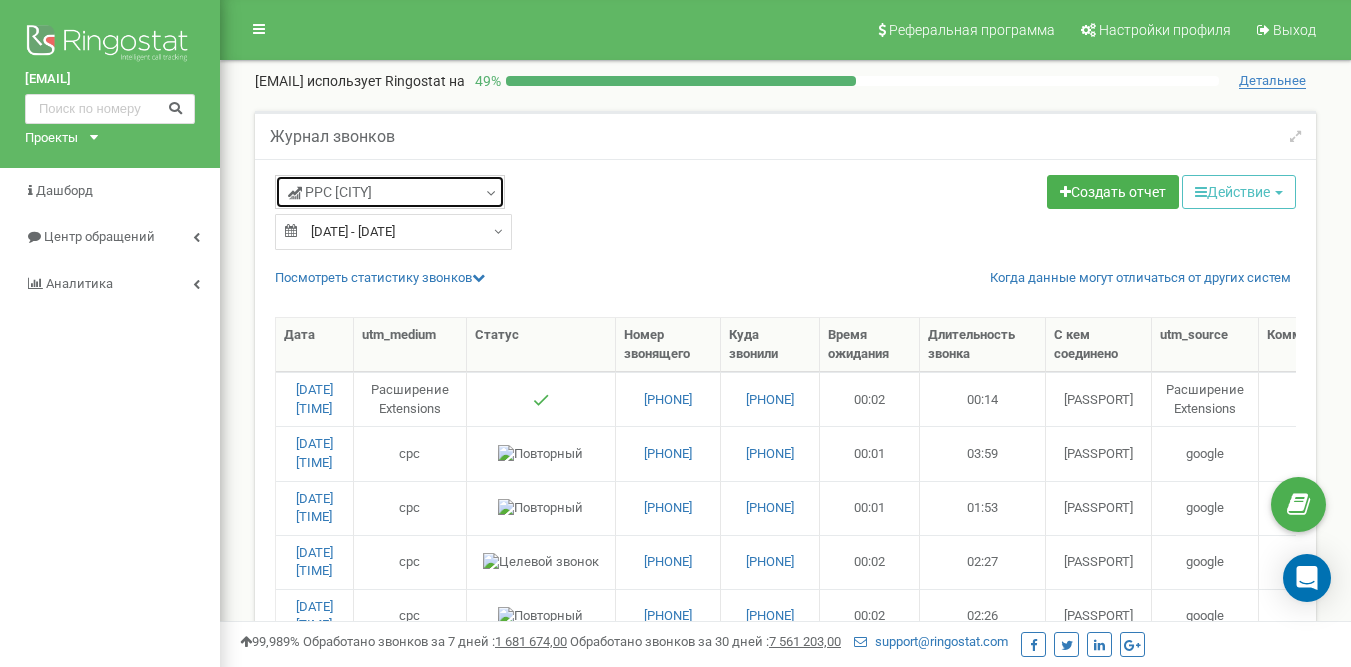 click at bounding box center (491, 194) 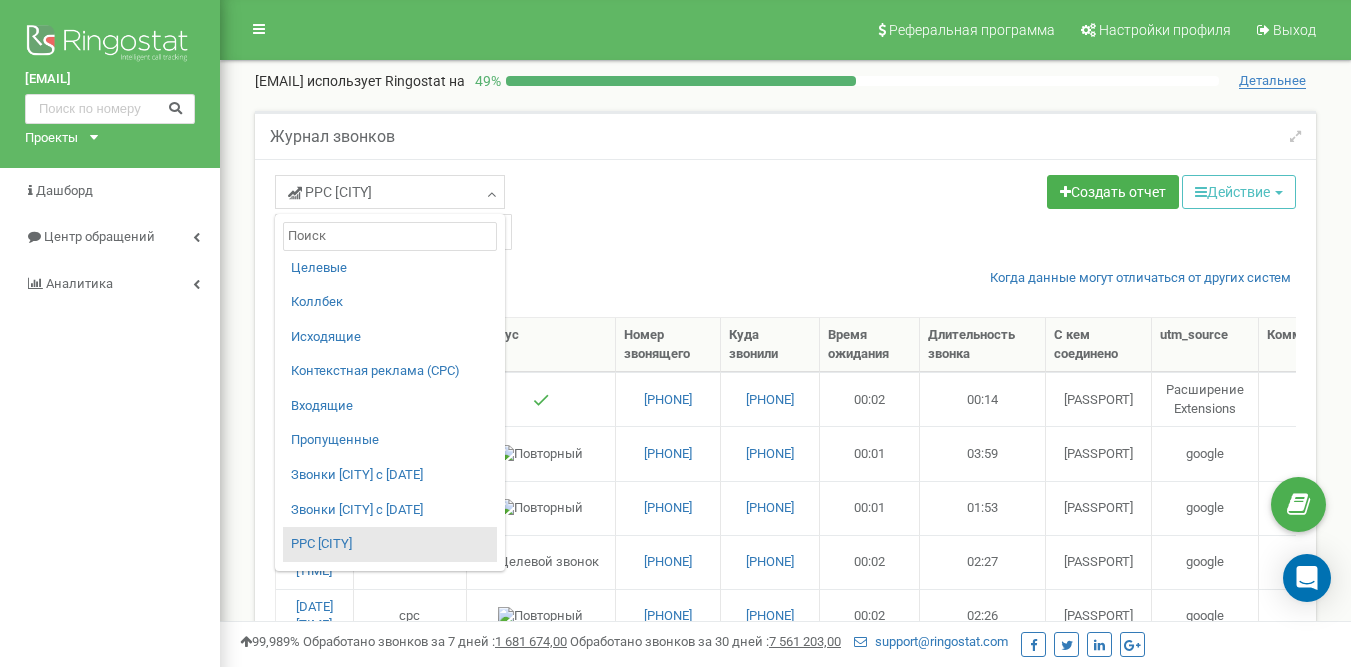 click on "PPC [CITY]" at bounding box center (390, 544) 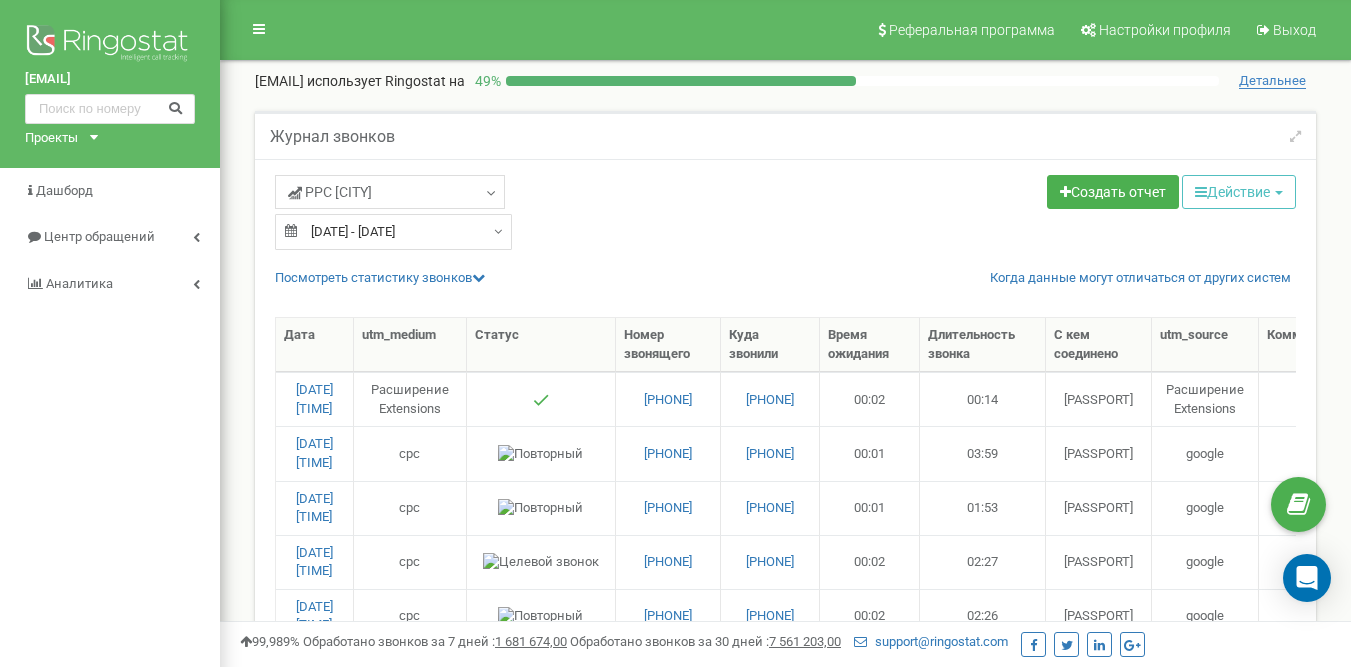 click on "PPC Київ
Целевые
Коллбек
Исходящие
Контекстная реклама (CPC)
Входящие
Пропущенные" at bounding box center (523, 212) 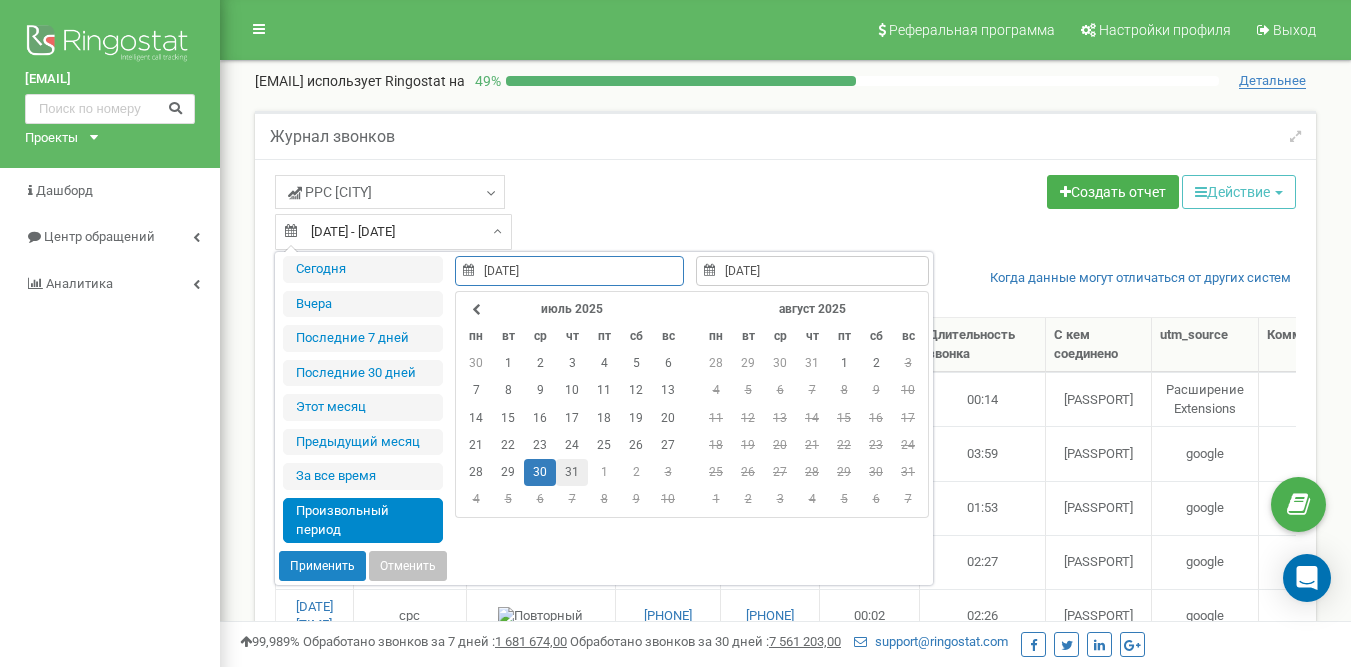 type on "31.07.2025" 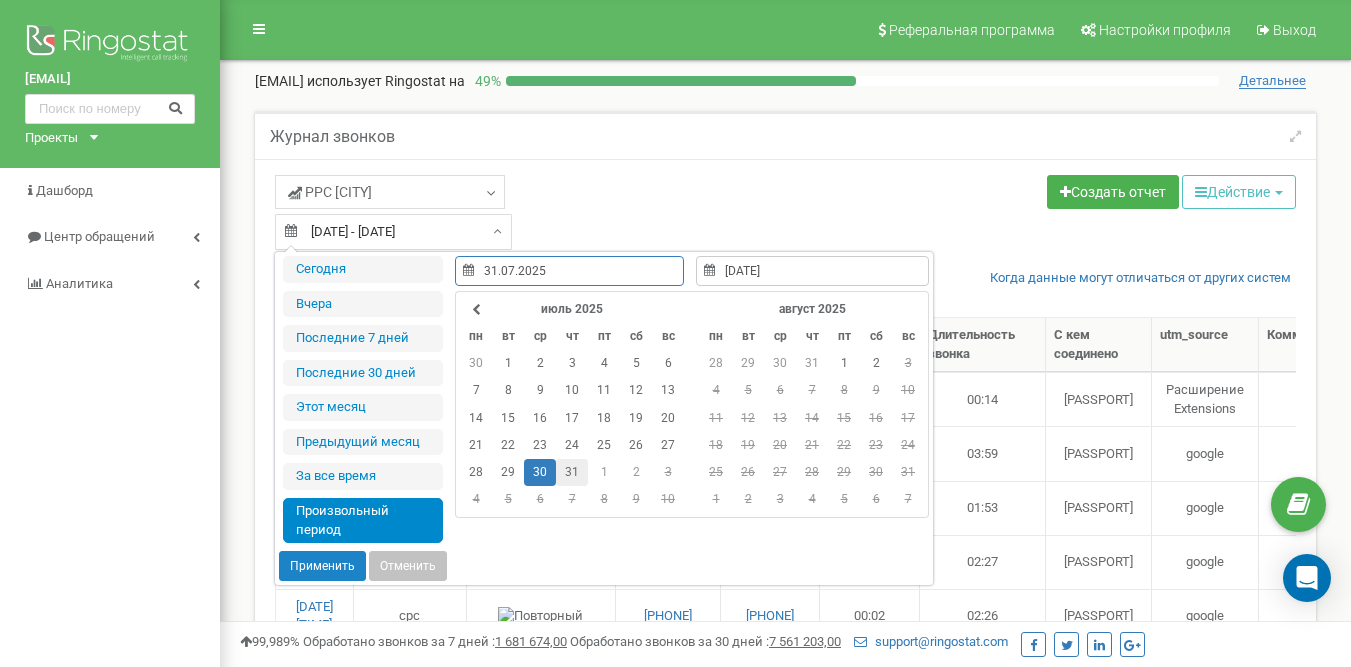 click on "31" at bounding box center [572, 472] 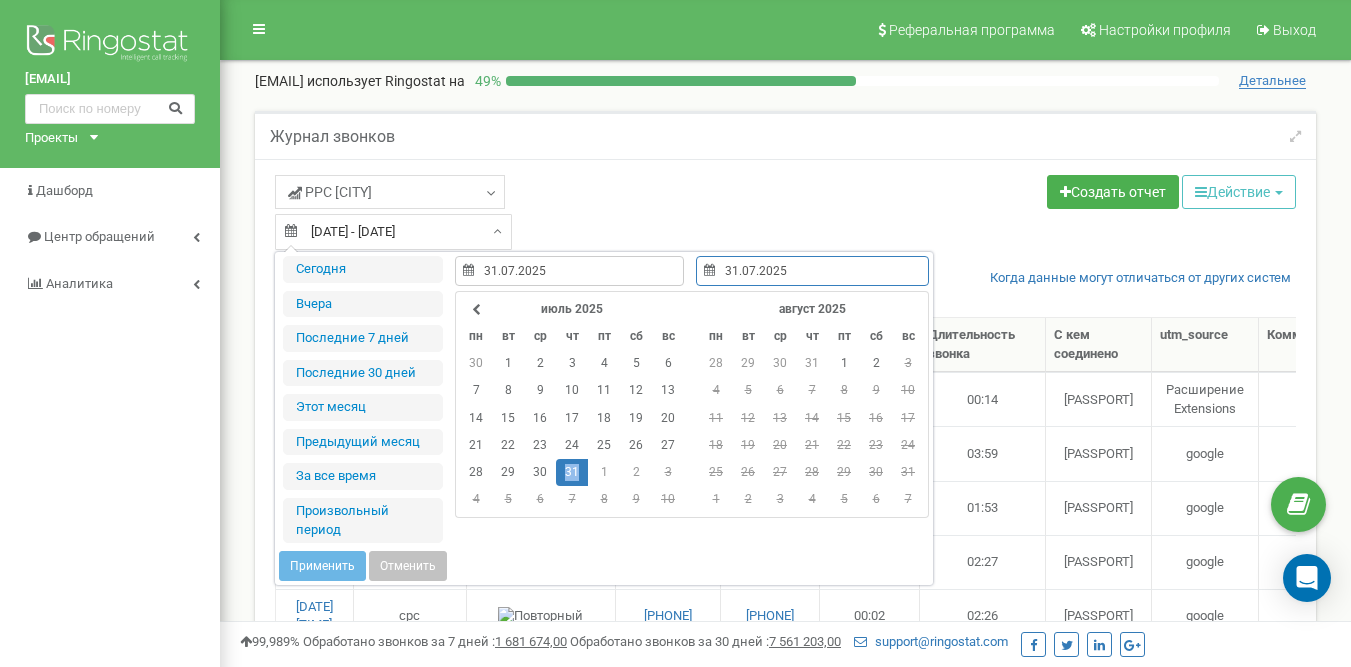 click on "31" at bounding box center (572, 472) 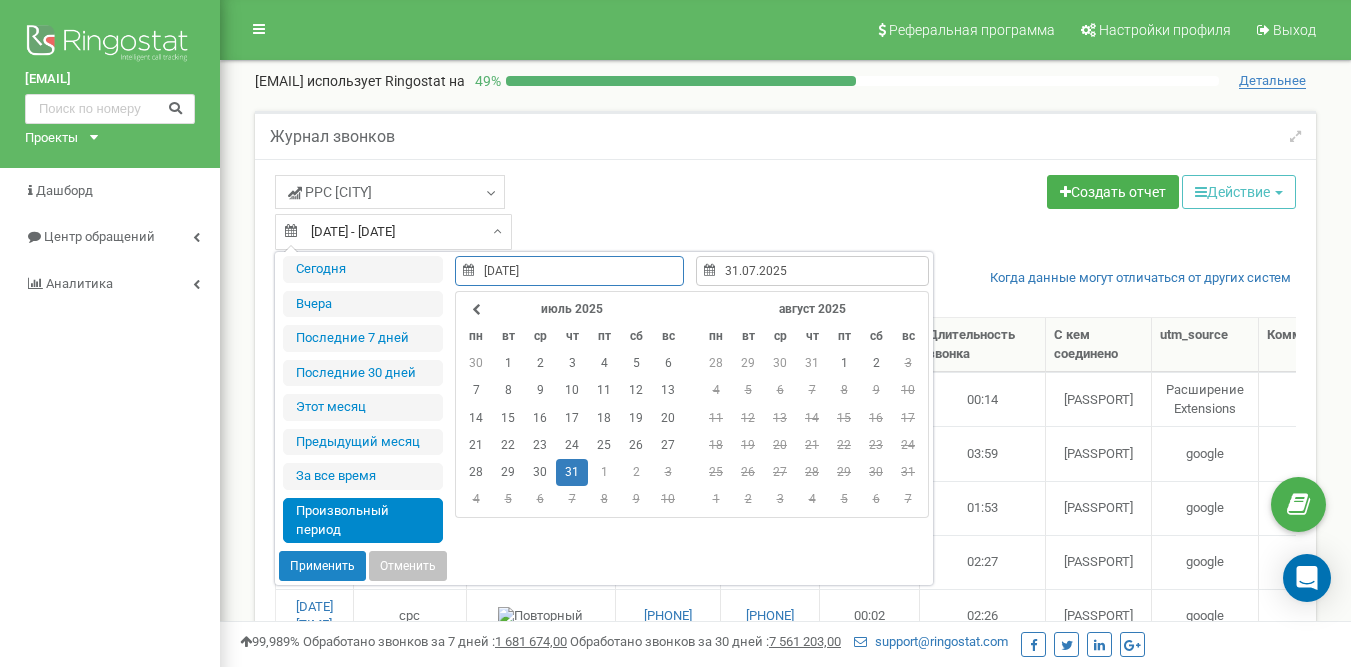 type on "31.07.2025" 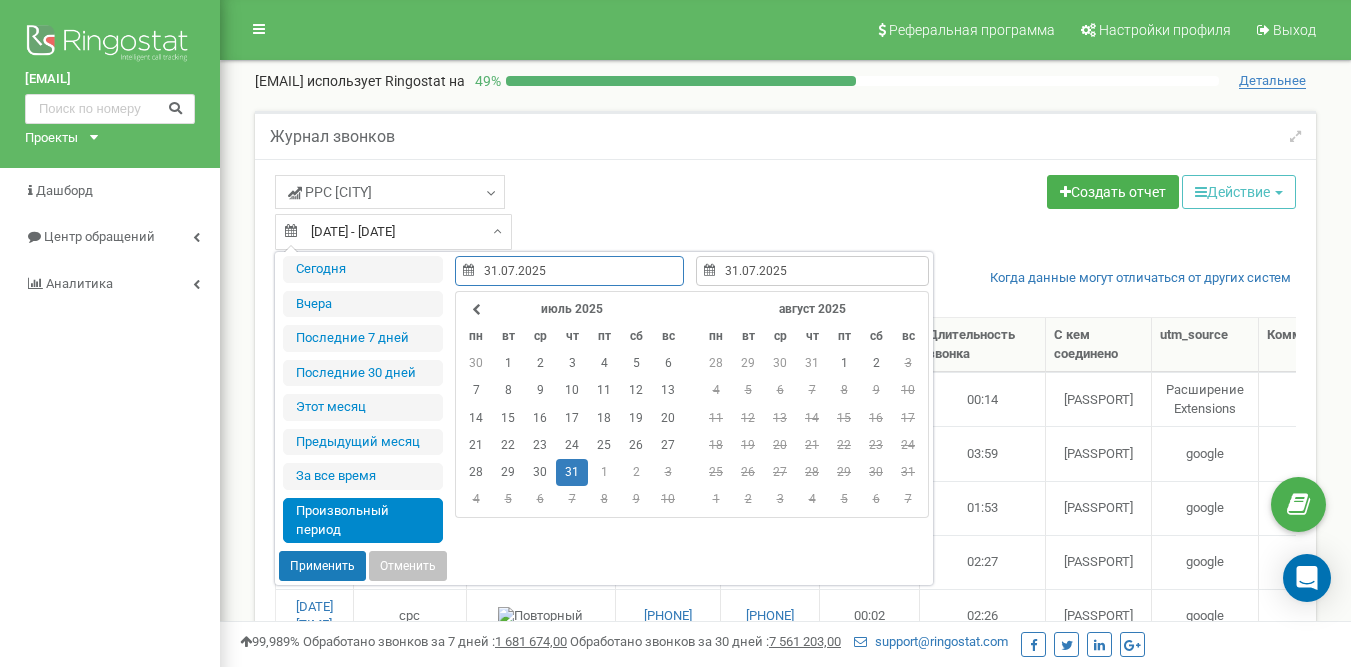 click on "Применить" at bounding box center [322, 566] 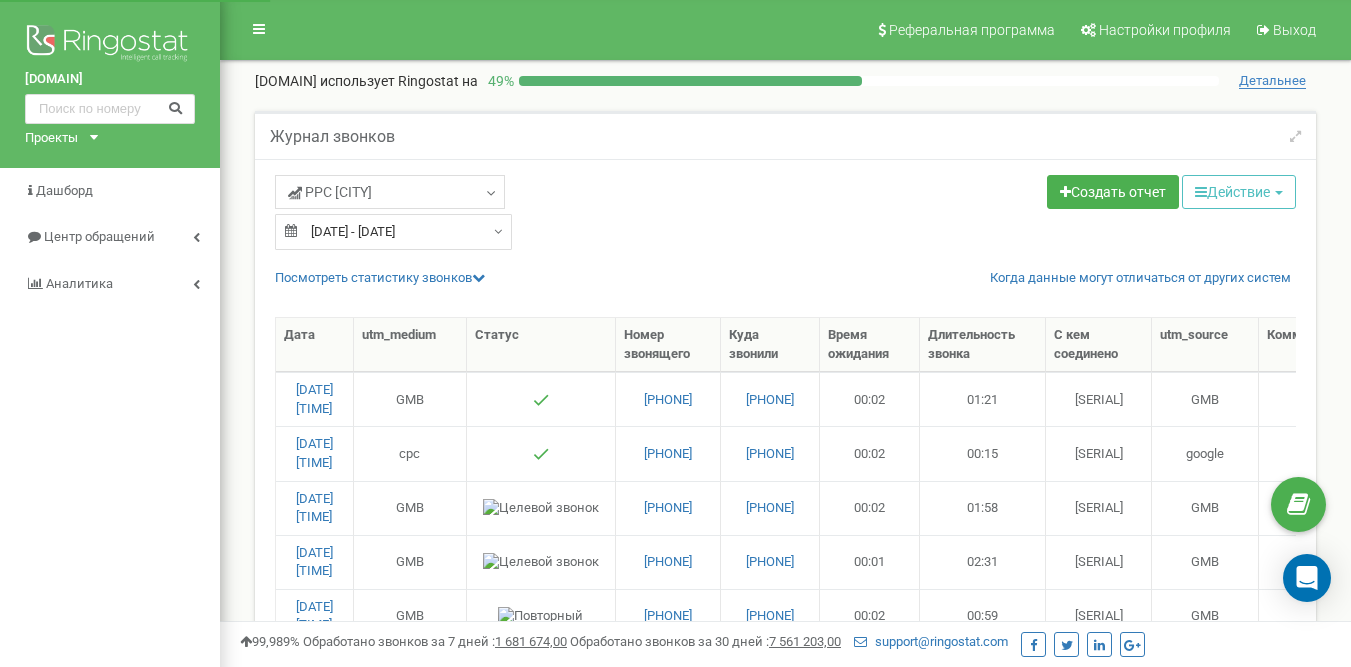 select on "50" 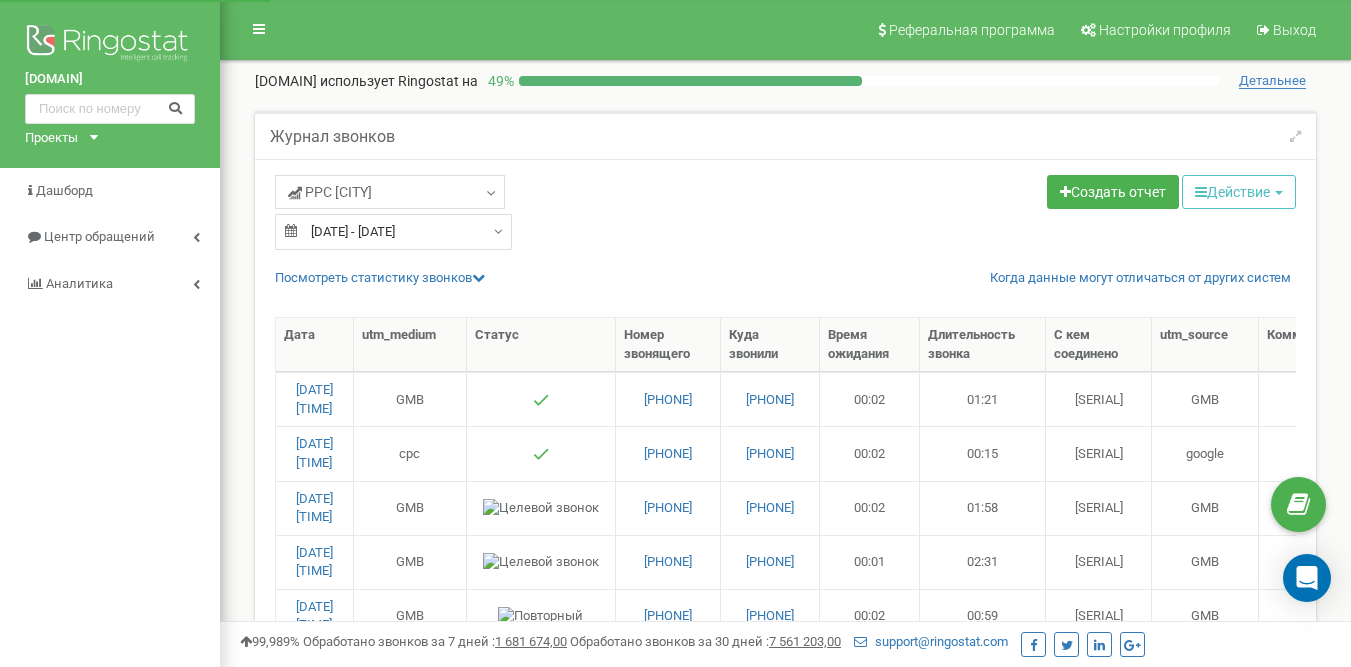 scroll, scrollTop: 0, scrollLeft: 0, axis: both 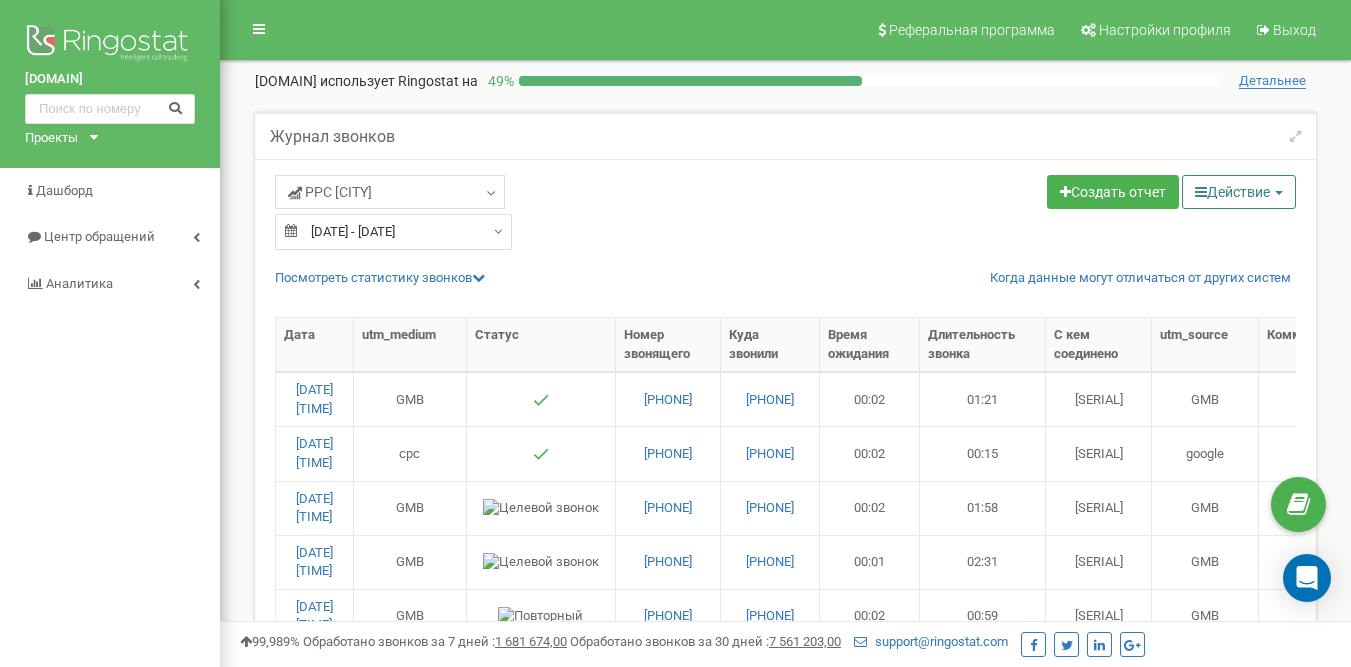 click on "Действие" at bounding box center (1239, 192) 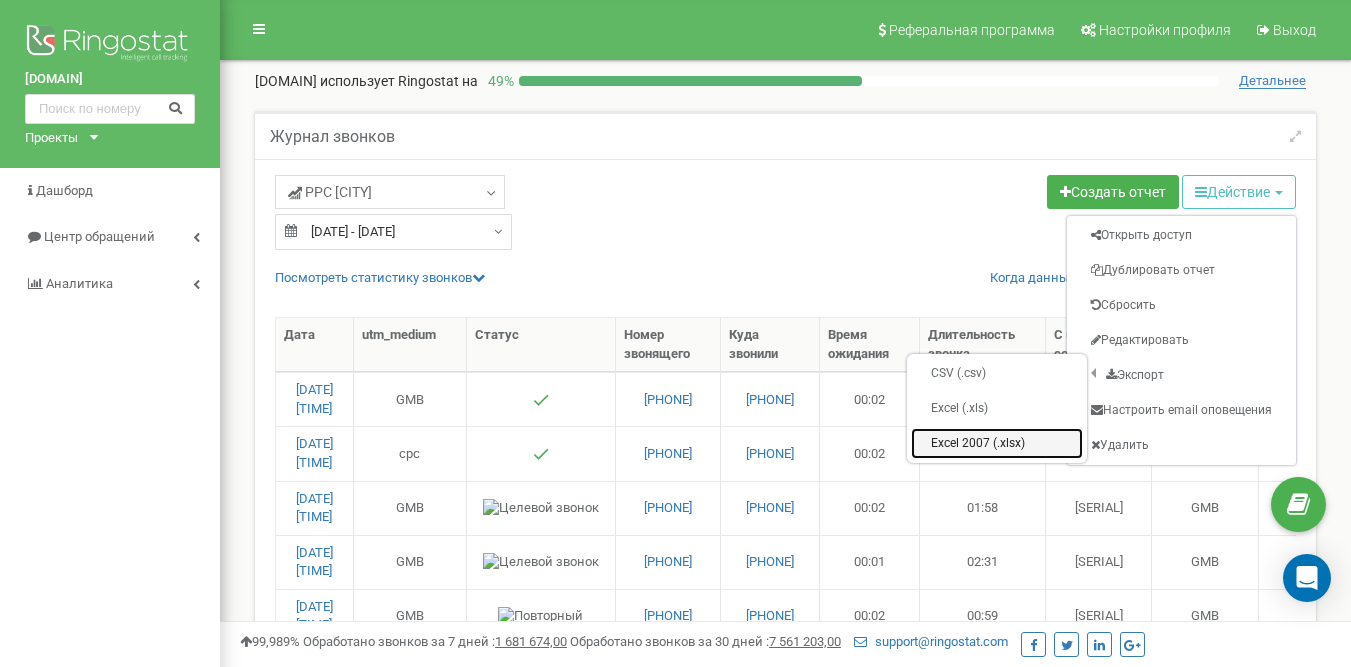 click on "Excel 2007 (.xlsx)" at bounding box center (997, 443) 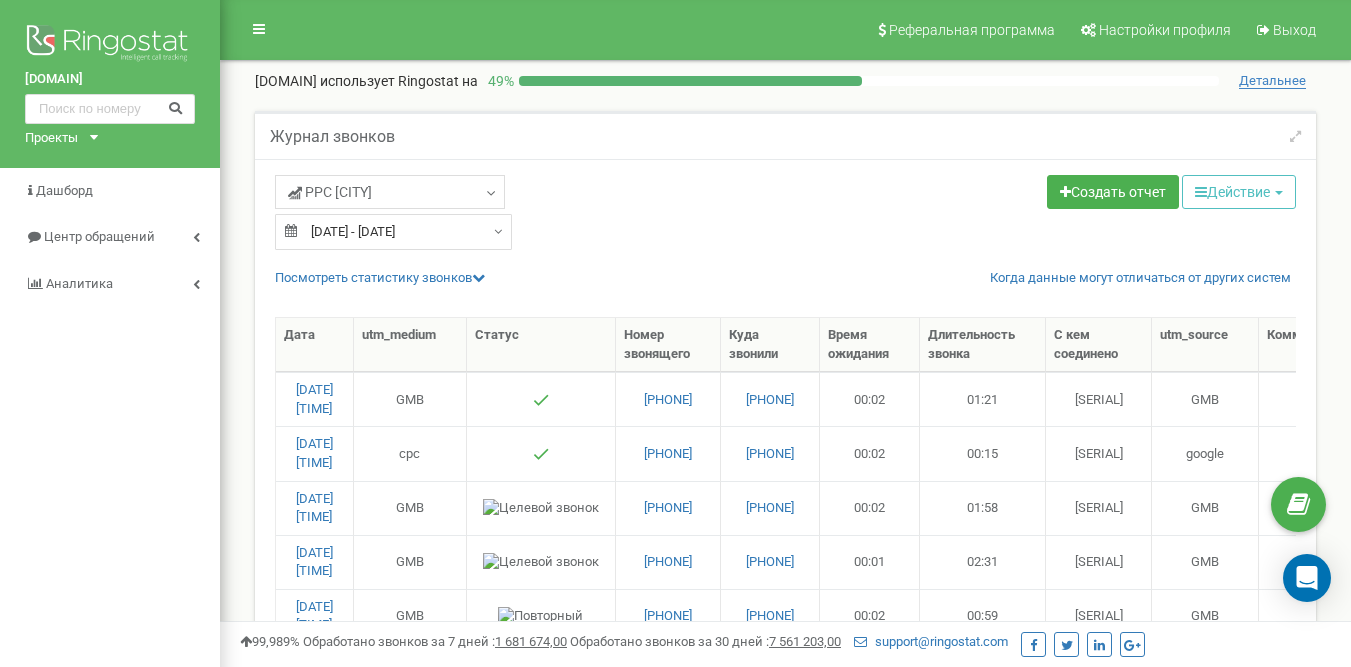 click on "PPC Київ
Целевые
Коллбек
Исходящие
Контекстная реклама (CPC)
Входящие
Пропущенные" at bounding box center (523, 194) 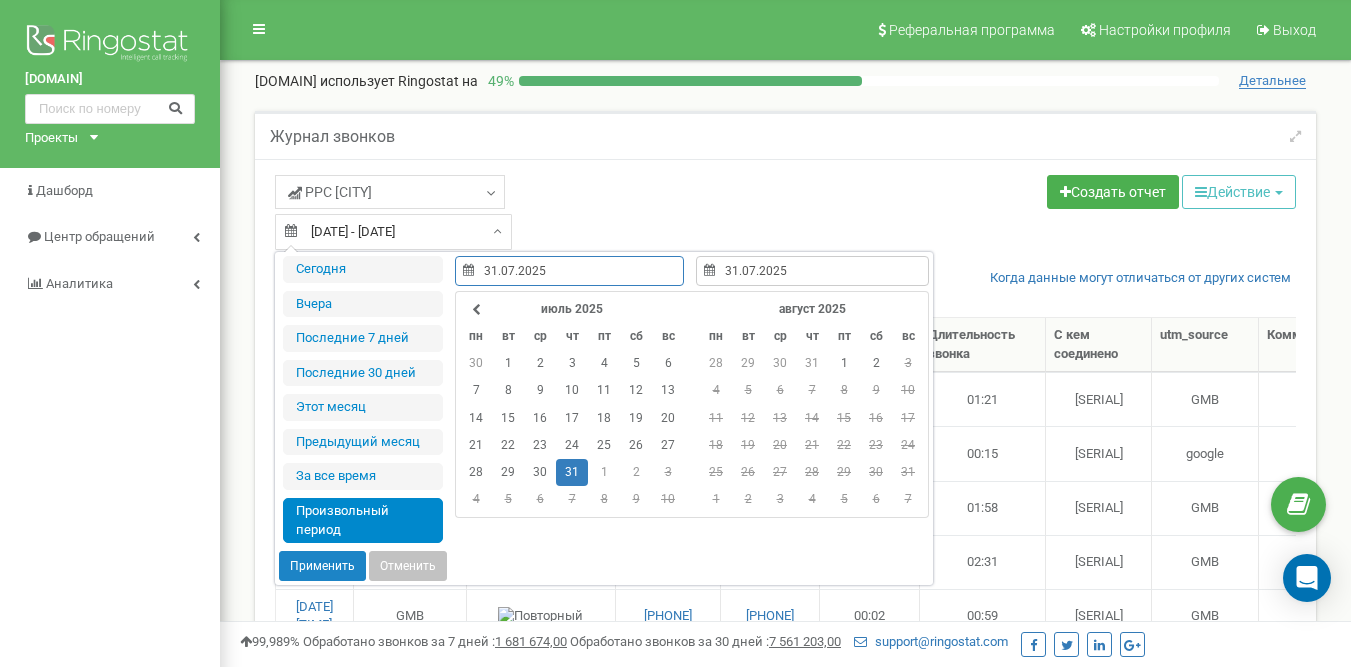 click on "31" at bounding box center [572, 472] 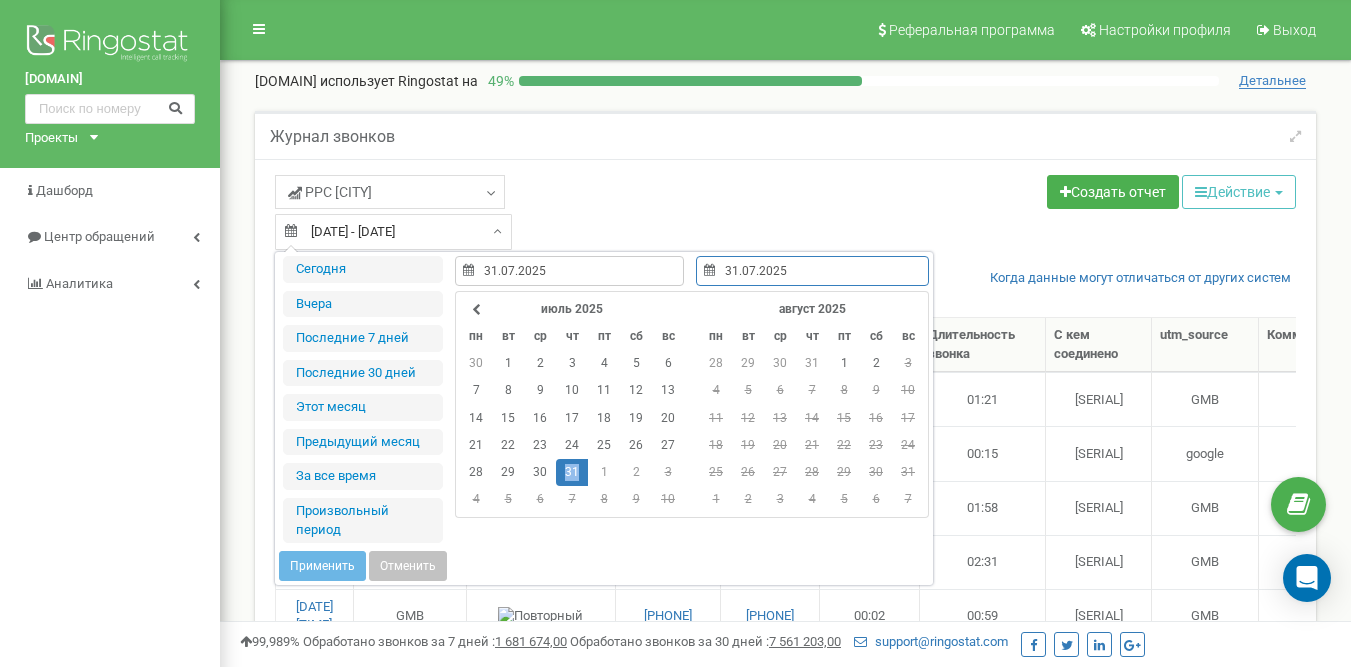 click on "31" at bounding box center [572, 472] 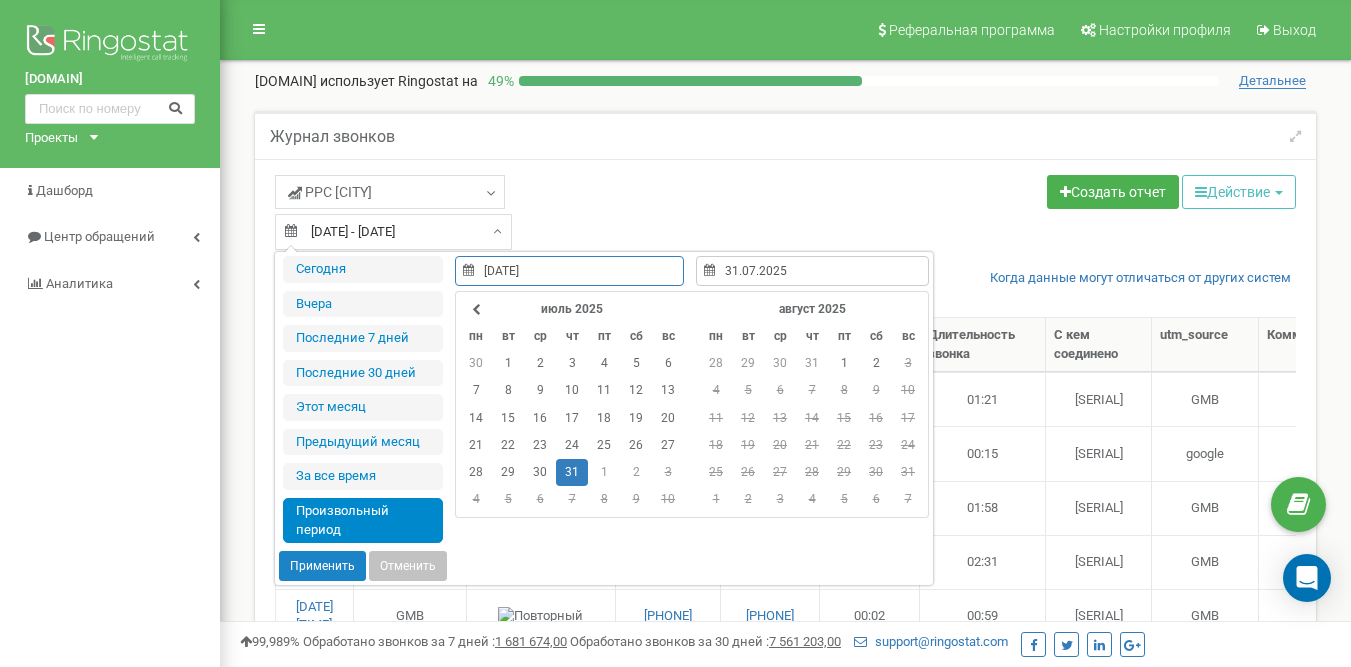 type on "31.07.2025" 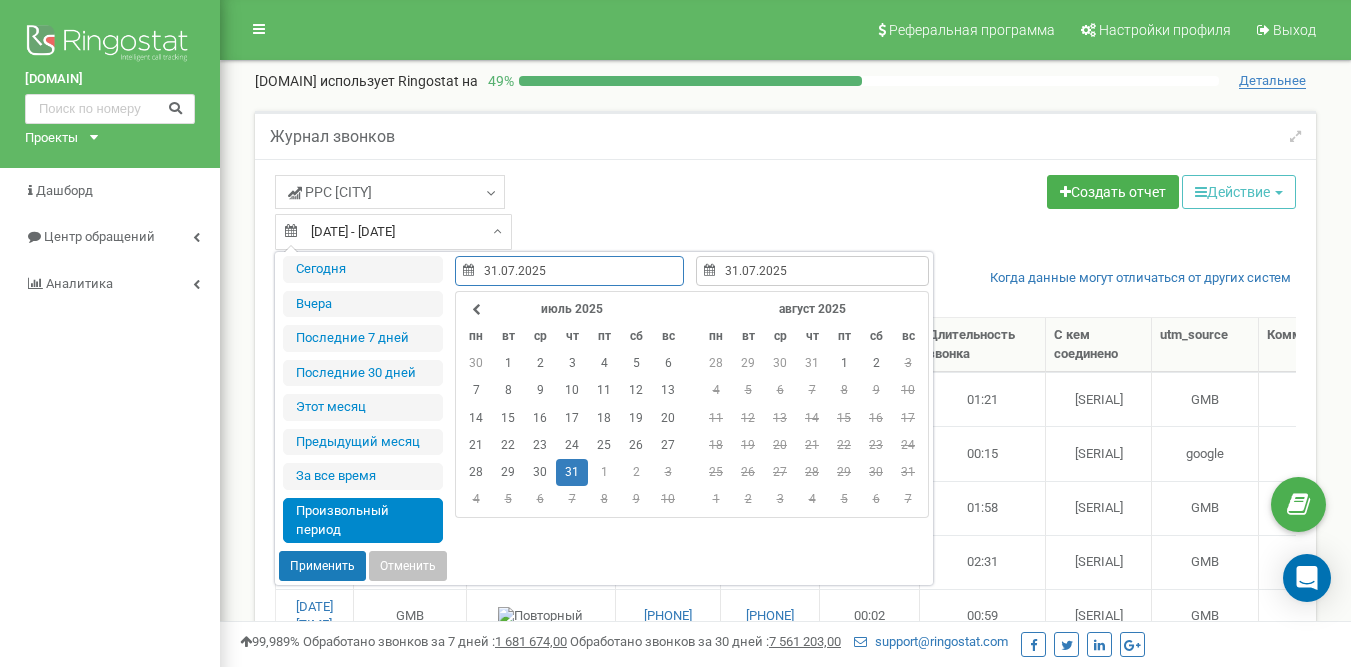 click on "Применить" at bounding box center [322, 566] 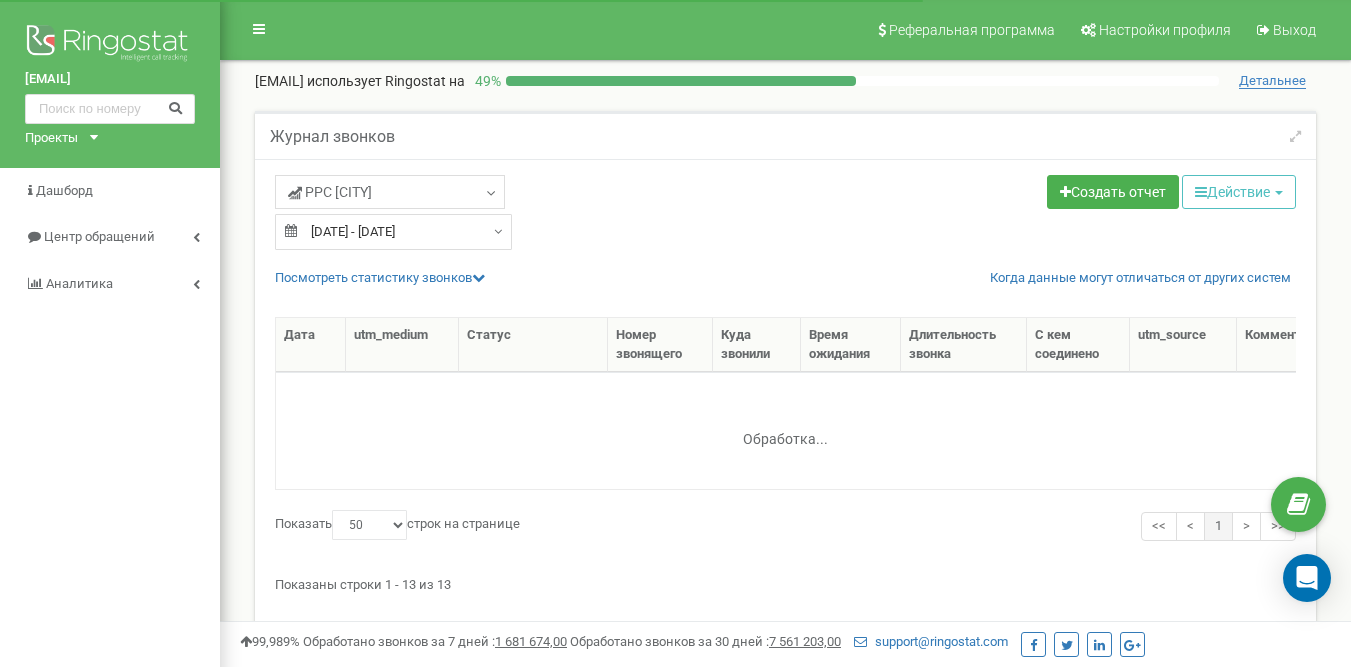 select on "50" 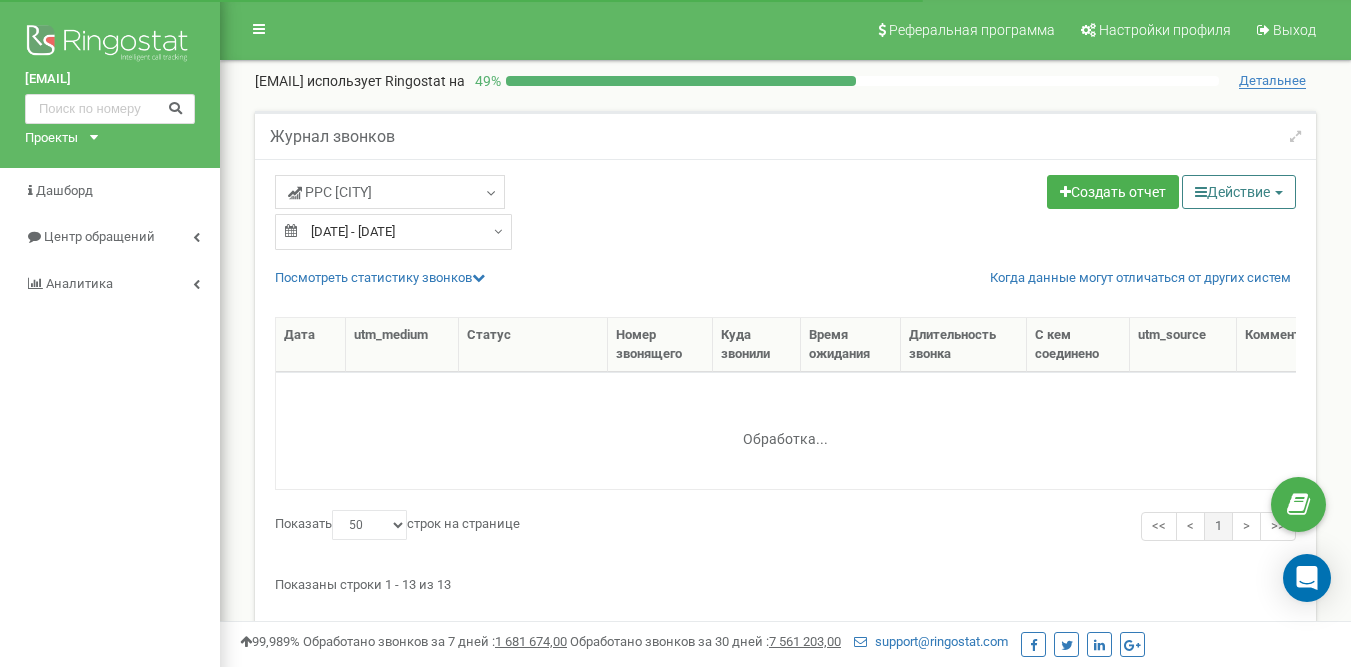 scroll, scrollTop: 0, scrollLeft: 0, axis: both 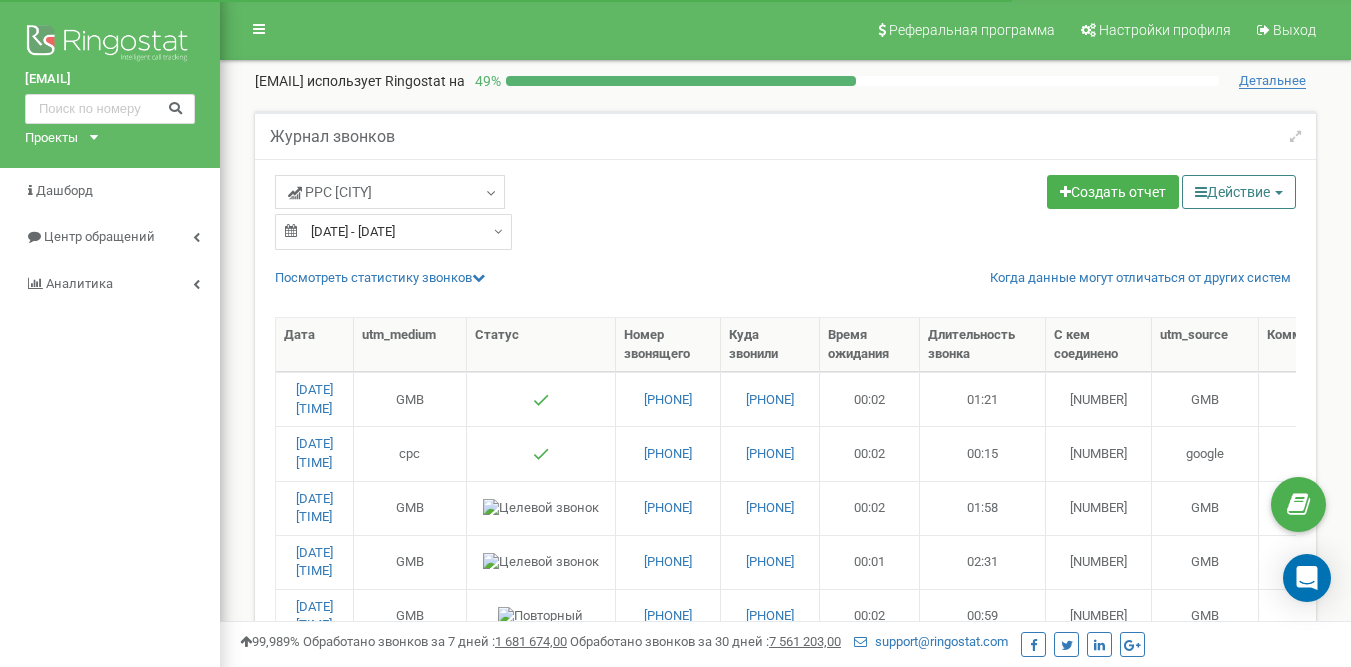click on "Действие" at bounding box center (1239, 192) 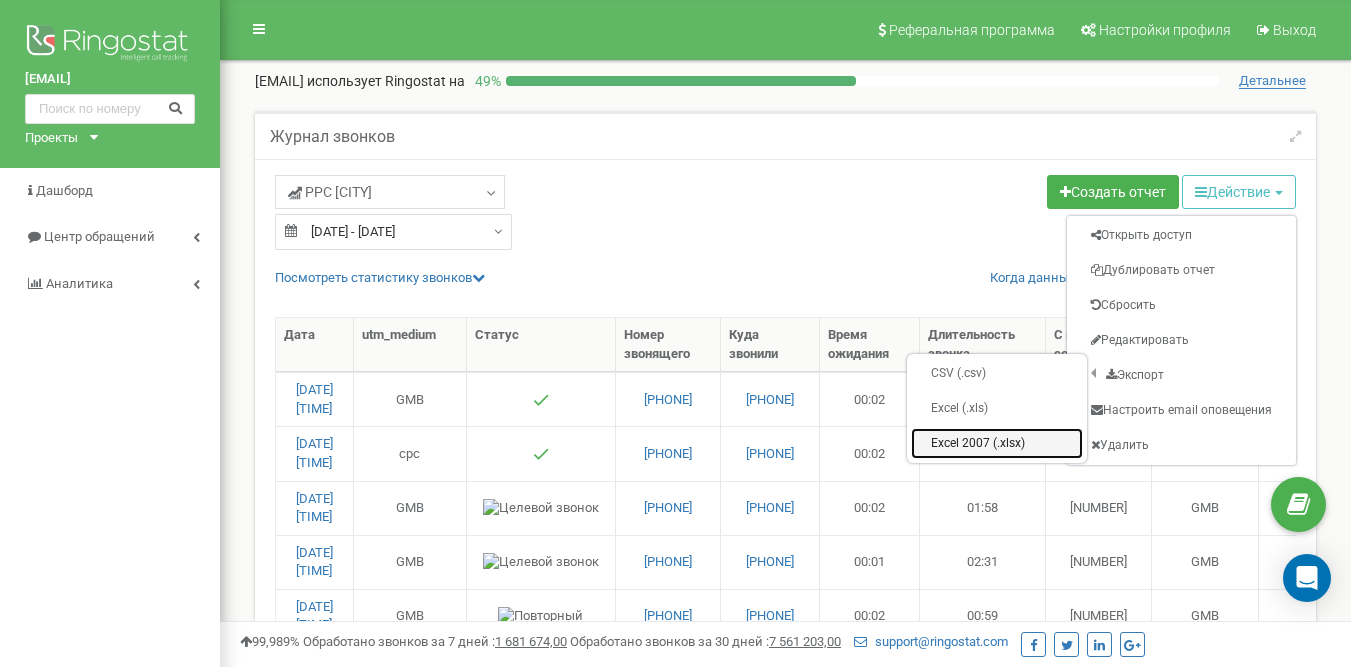 click on "Excel 2007 (.xlsx)" at bounding box center (997, 443) 